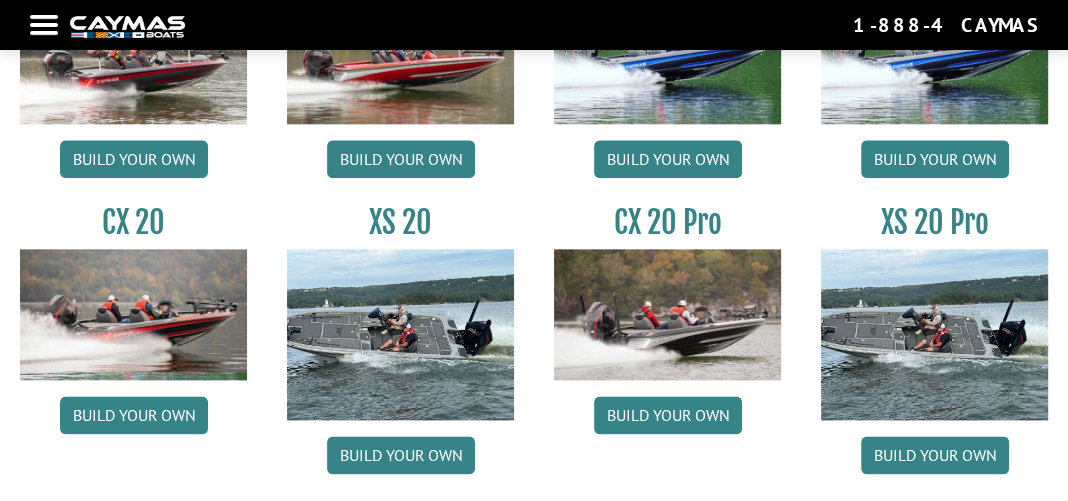 scroll, scrollTop: 1699, scrollLeft: 0, axis: vertical 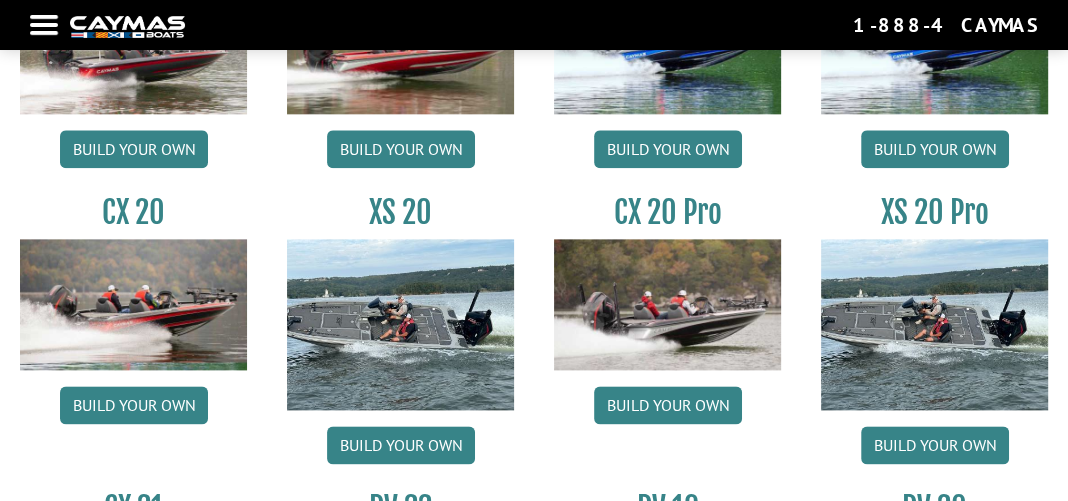 click at bounding box center (934, 324) 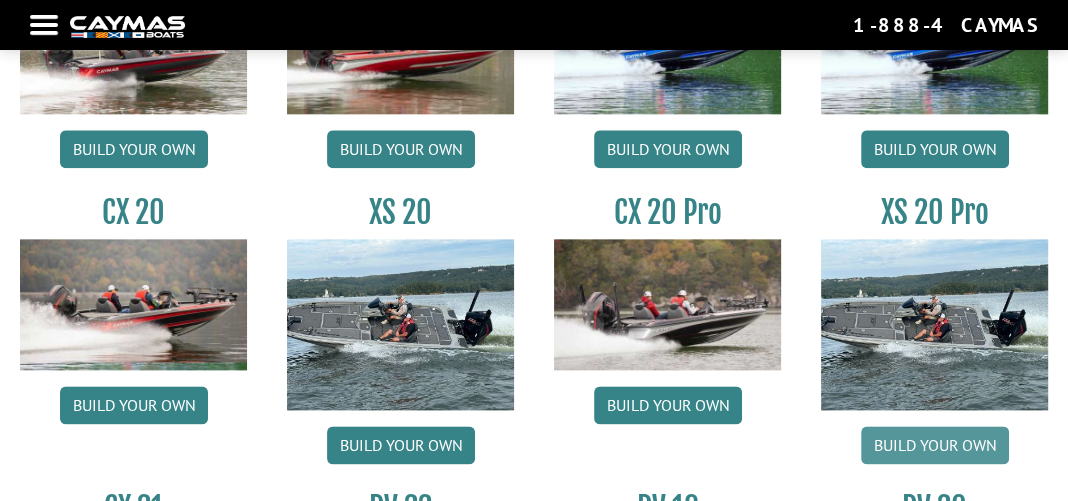click on "Build your own" at bounding box center (935, 445) 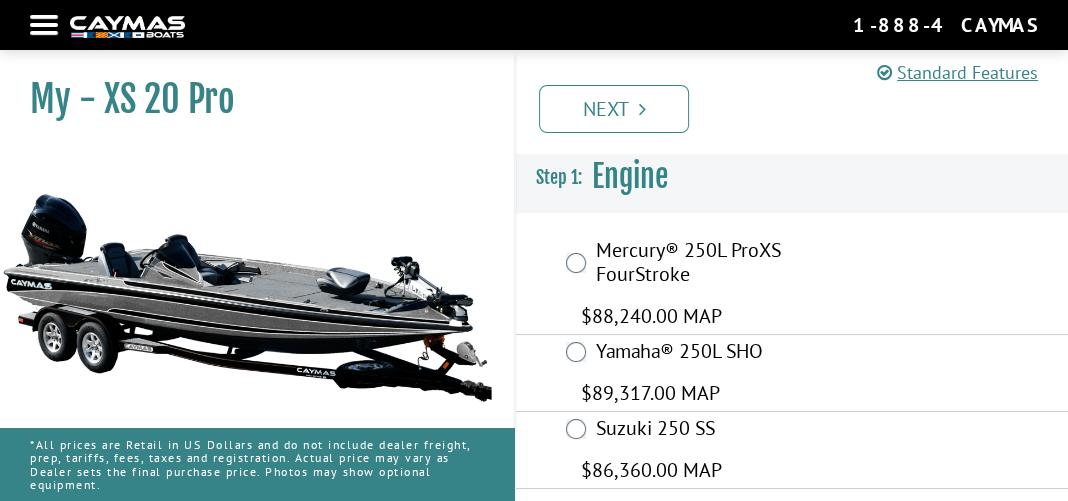 scroll, scrollTop: 16, scrollLeft: 0, axis: vertical 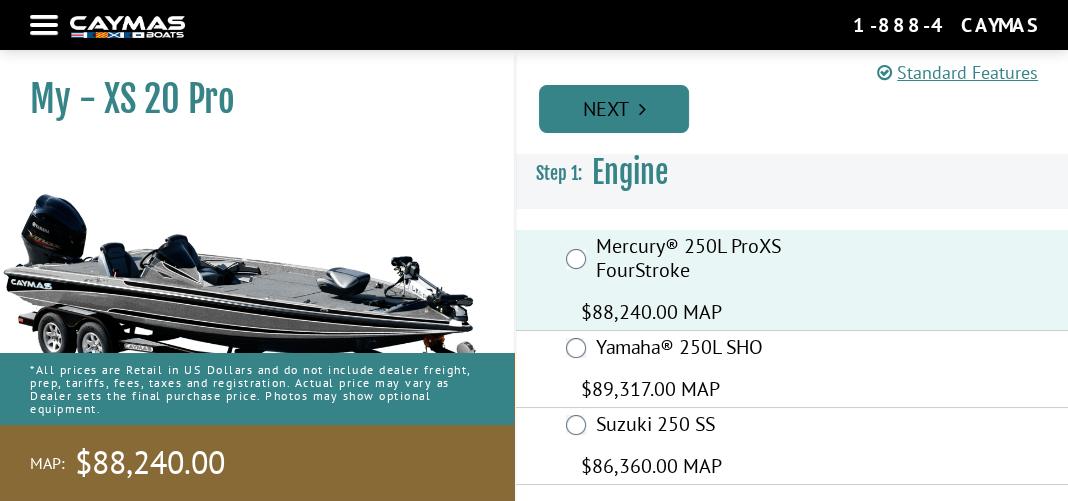 click on "Next" at bounding box center (614, 109) 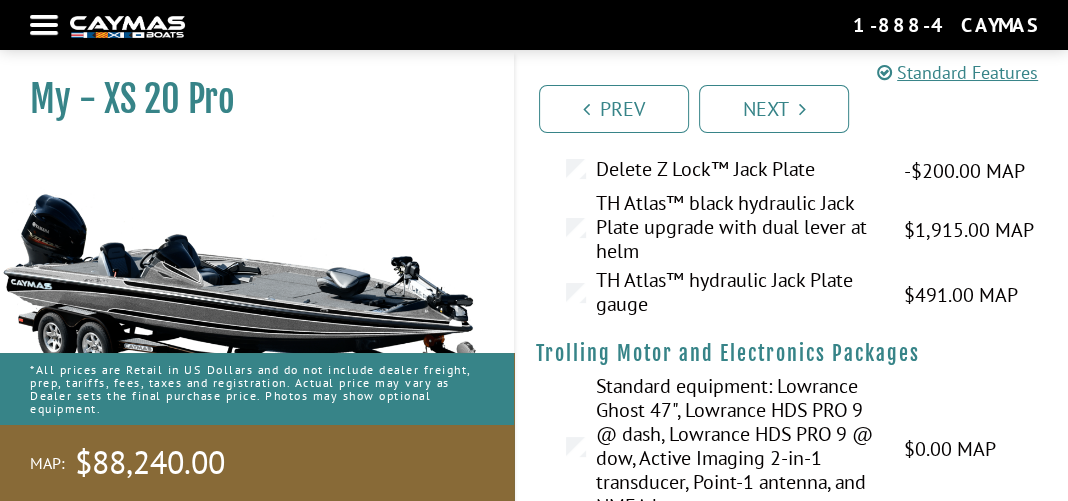 scroll, scrollTop: 99, scrollLeft: 0, axis: vertical 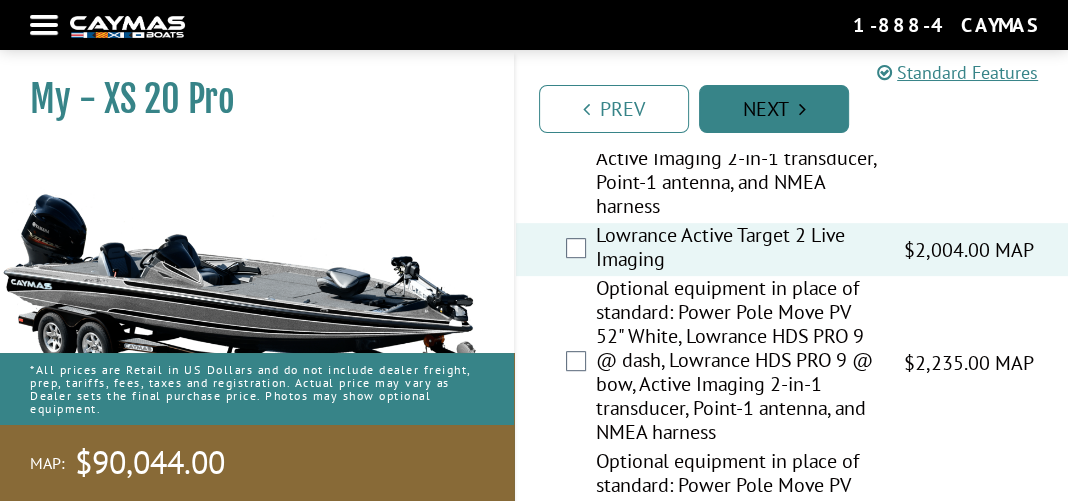 click on "Next" at bounding box center [774, 109] 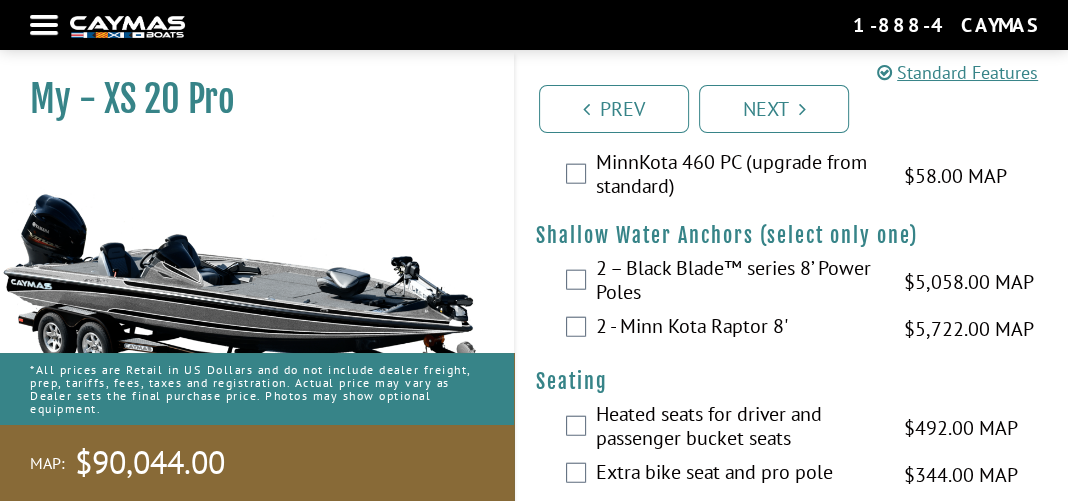 scroll, scrollTop: 3282, scrollLeft: 0, axis: vertical 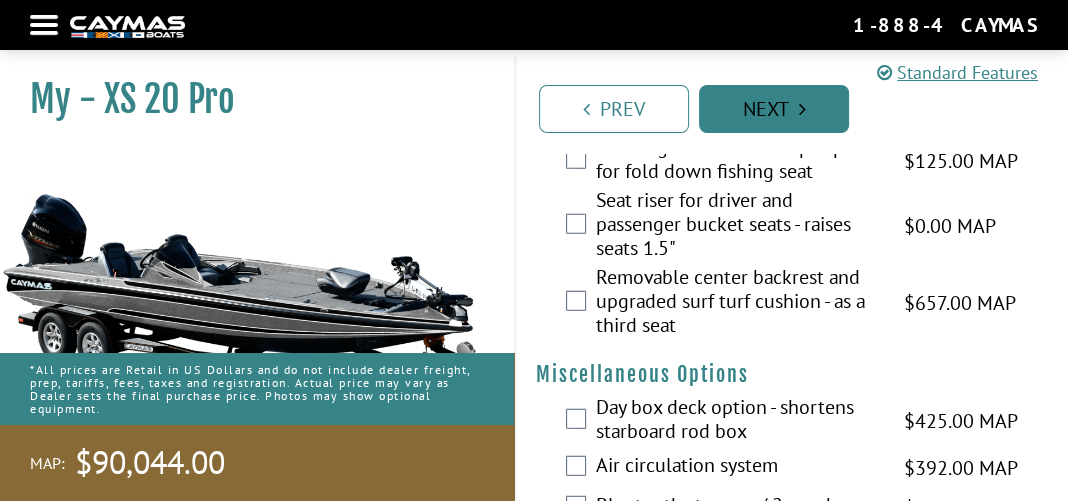 click on "Next" at bounding box center (774, 109) 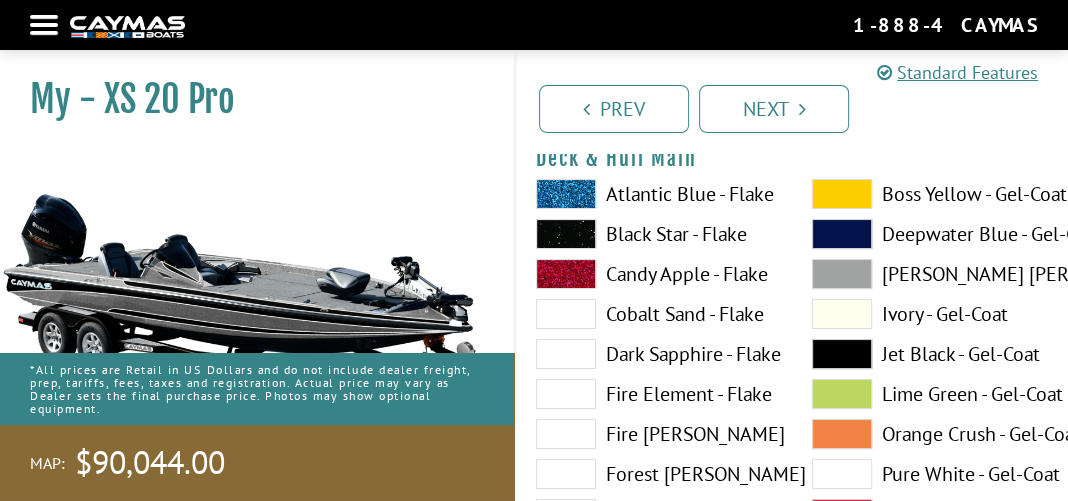 scroll, scrollTop: 99, scrollLeft: 0, axis: vertical 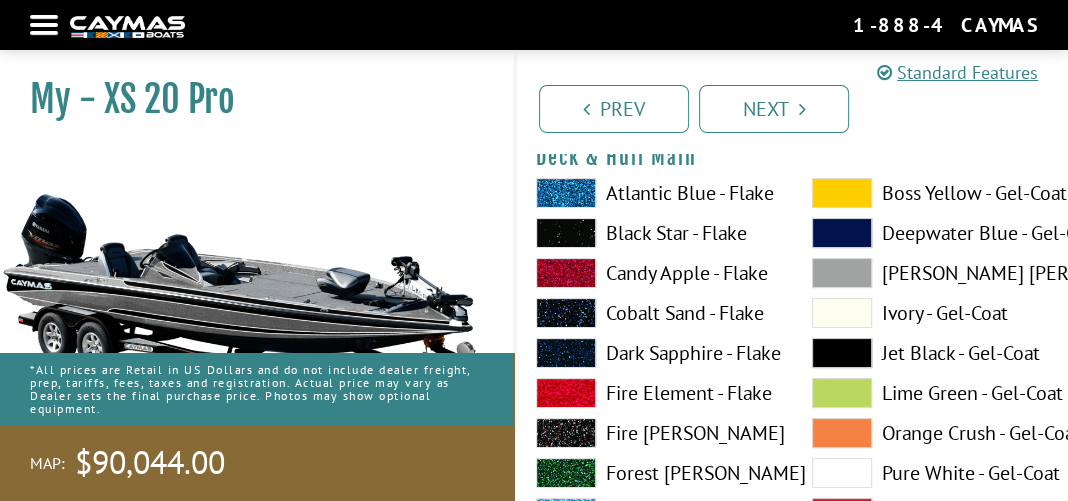 click at bounding box center [842, 353] 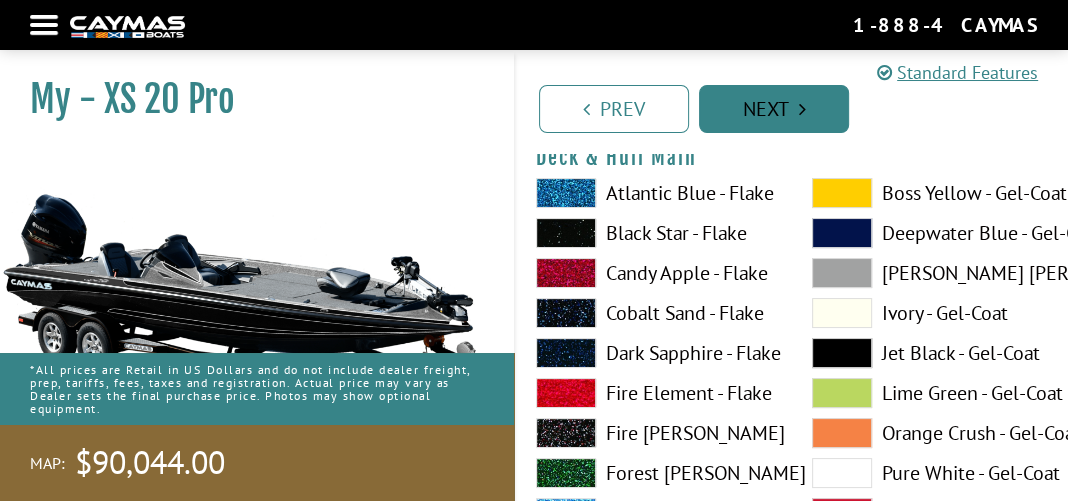 click on "Next" at bounding box center (774, 109) 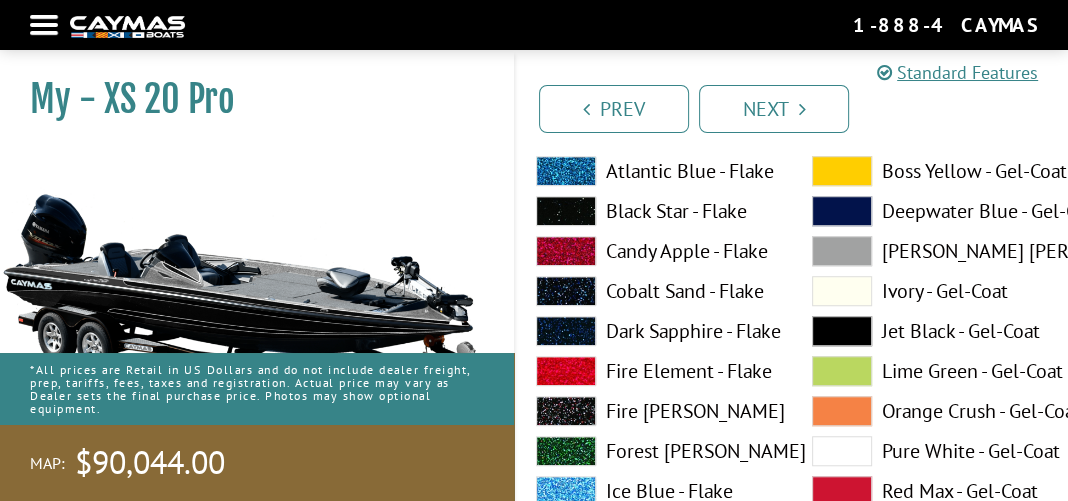 scroll, scrollTop: 1000, scrollLeft: 0, axis: vertical 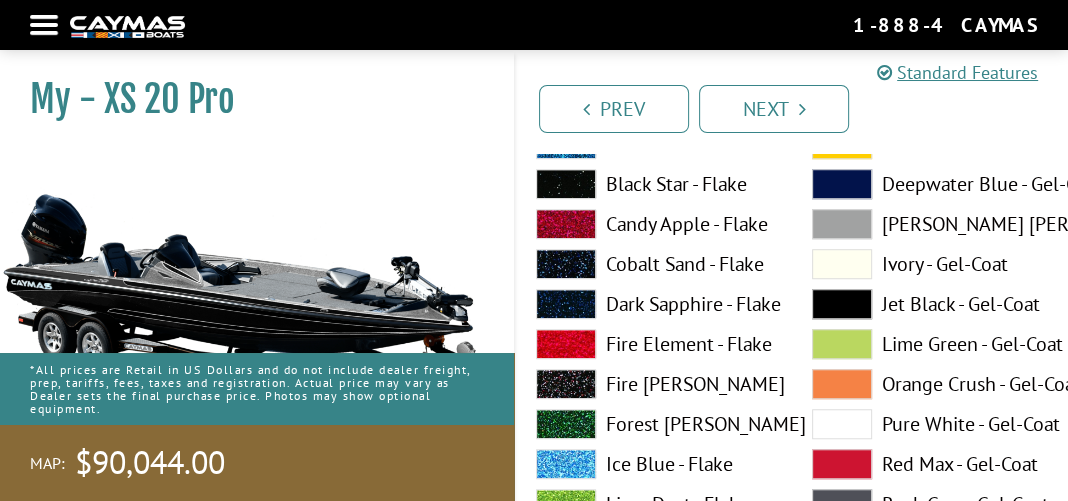 click at bounding box center (842, 304) 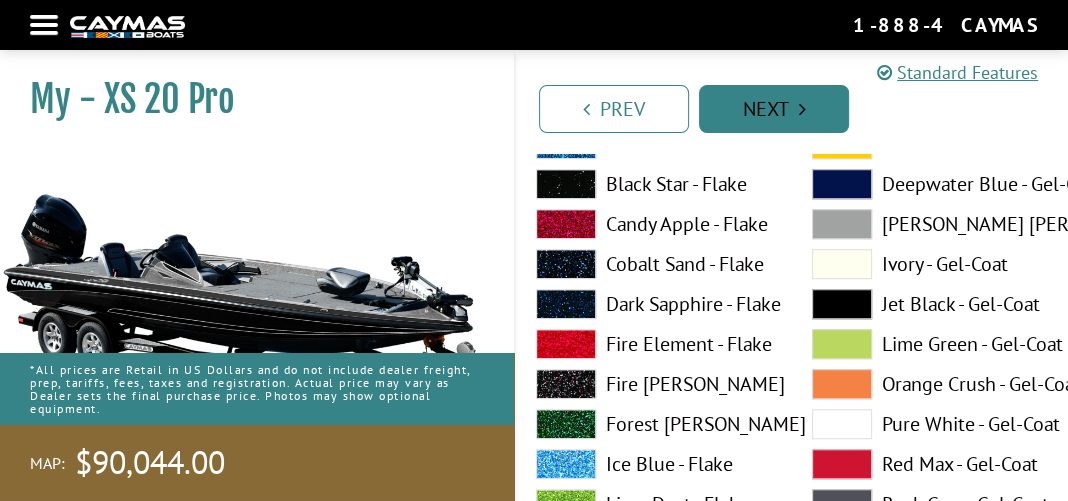 click on "Next" at bounding box center [774, 109] 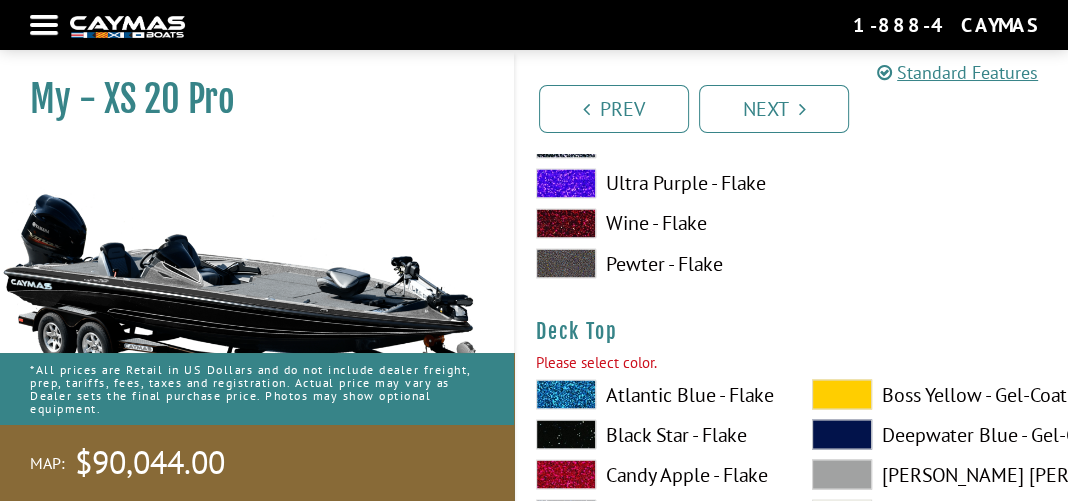 scroll, scrollTop: 2524, scrollLeft: 0, axis: vertical 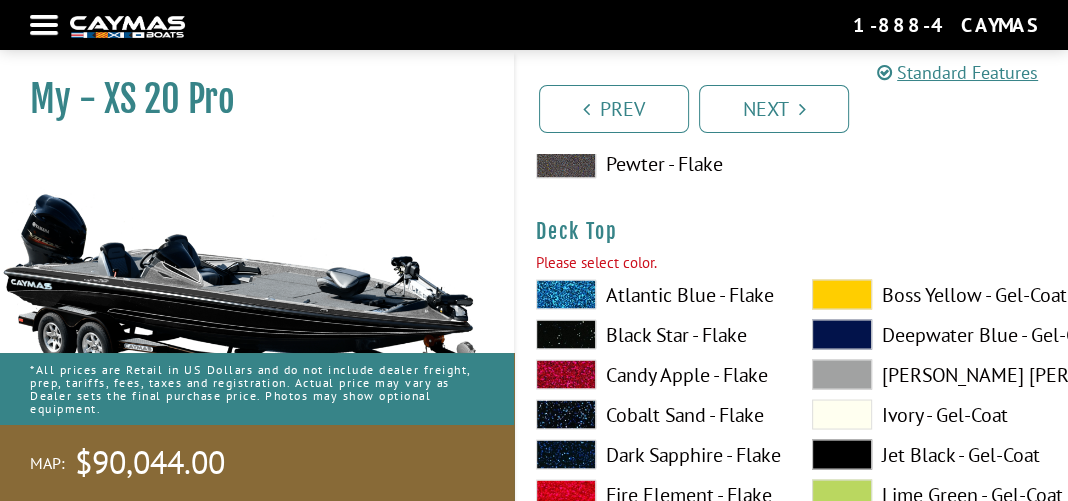 click at bounding box center [842, 454] 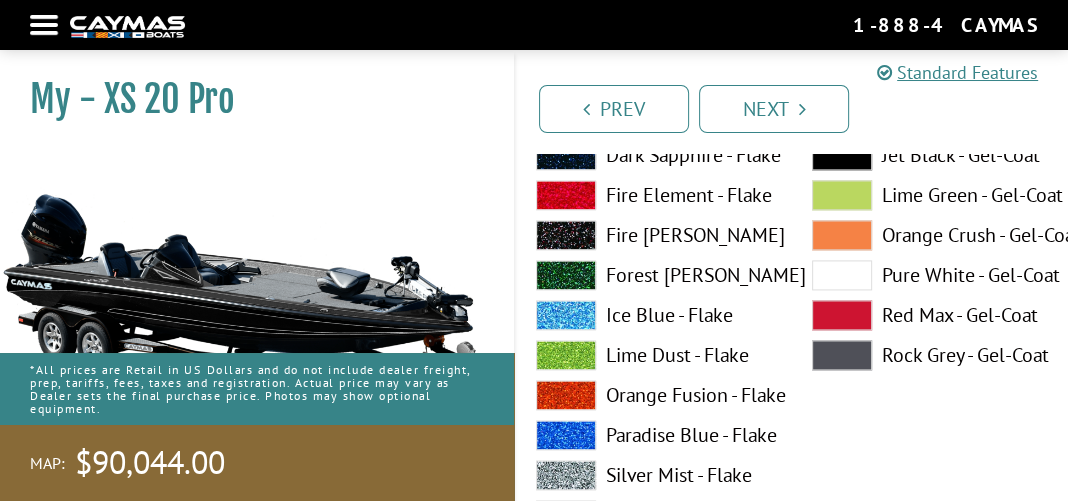 scroll, scrollTop: 1925, scrollLeft: 0, axis: vertical 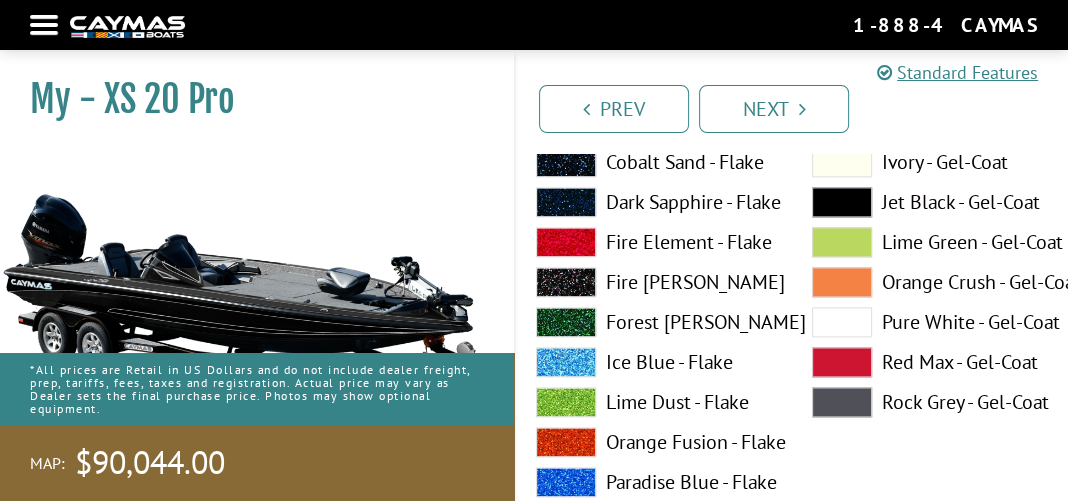click at bounding box center (842, 202) 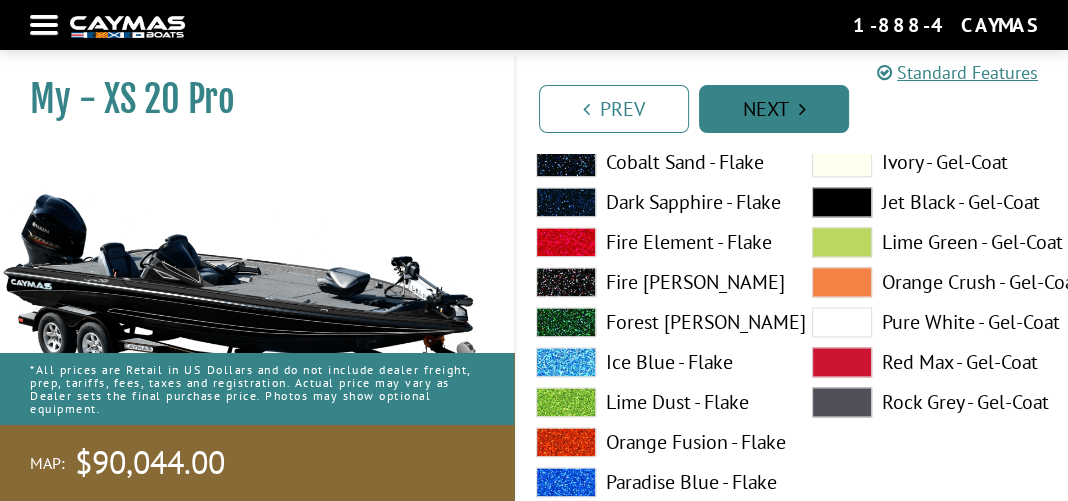 click on "Next" at bounding box center (774, 109) 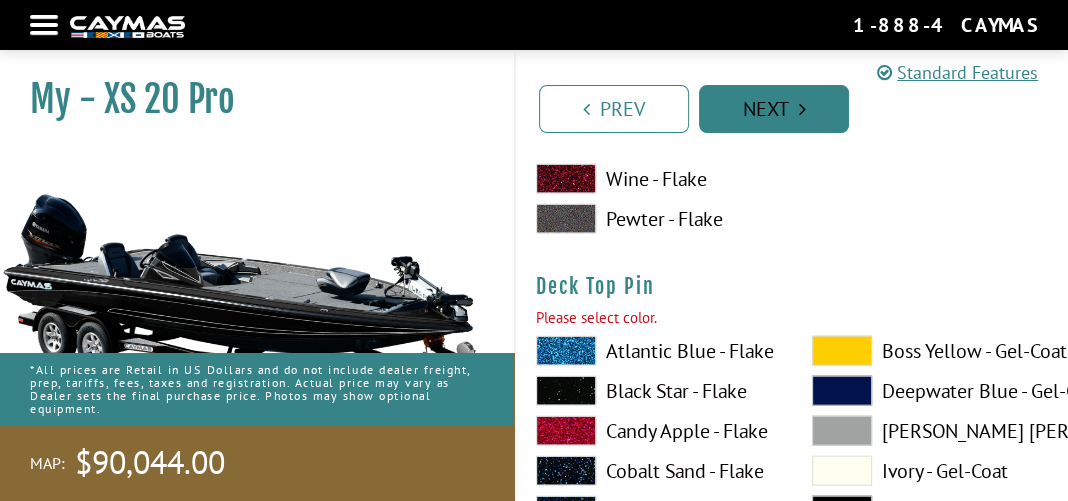 scroll, scrollTop: 3371, scrollLeft: 0, axis: vertical 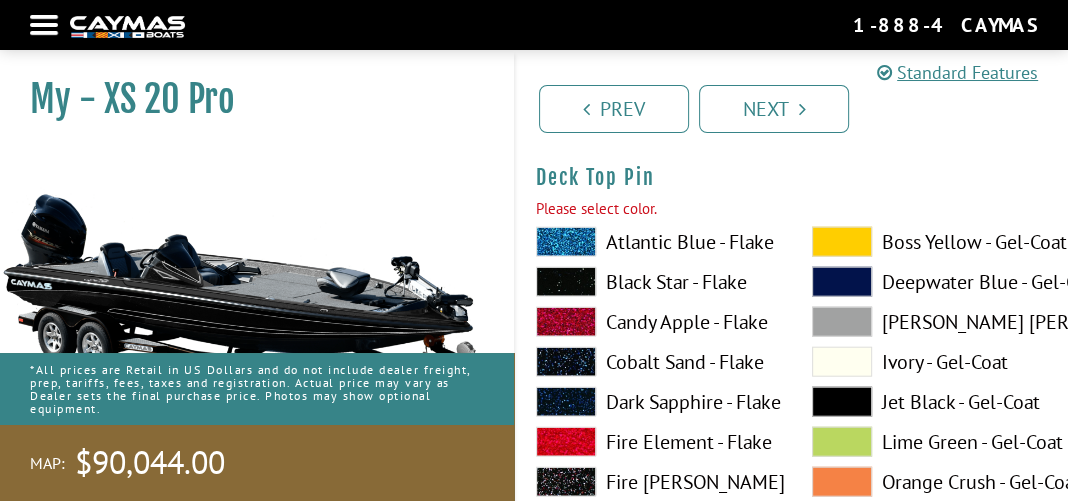 click at bounding box center (842, 402) 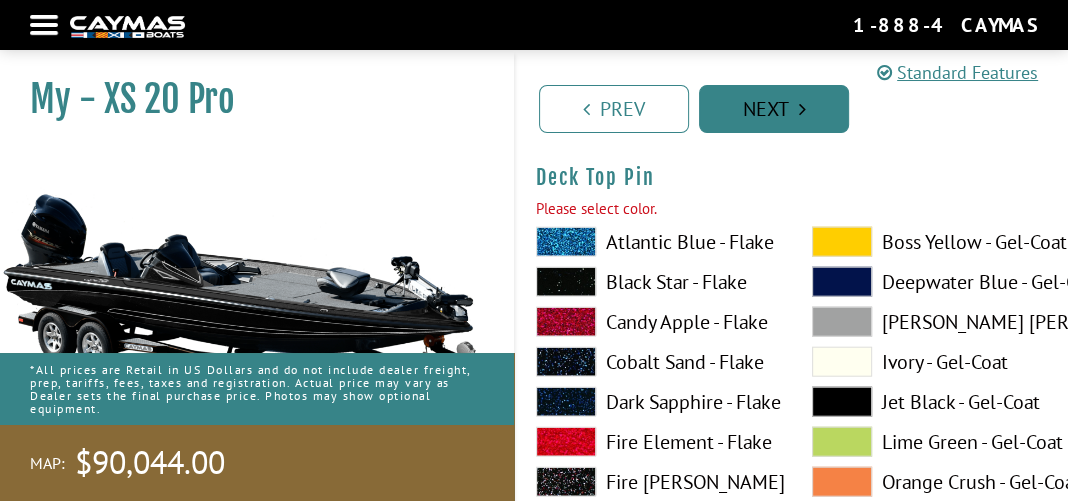 click on "Next" at bounding box center (774, 109) 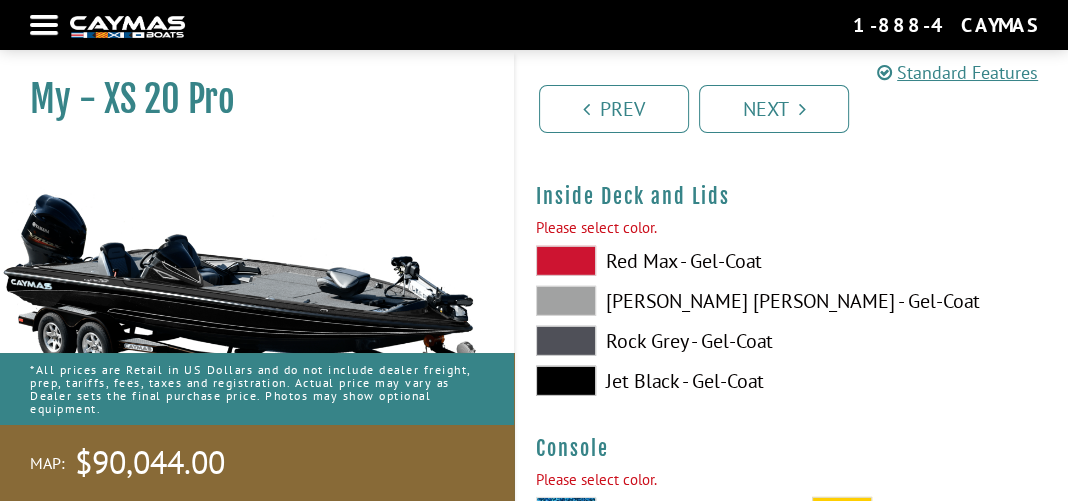 scroll, scrollTop: 4195, scrollLeft: 0, axis: vertical 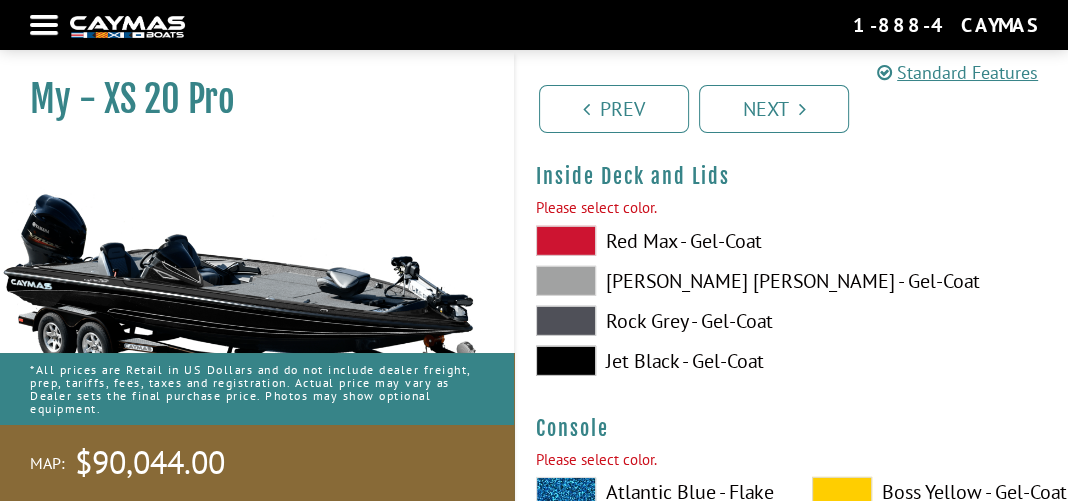 click at bounding box center (566, 361) 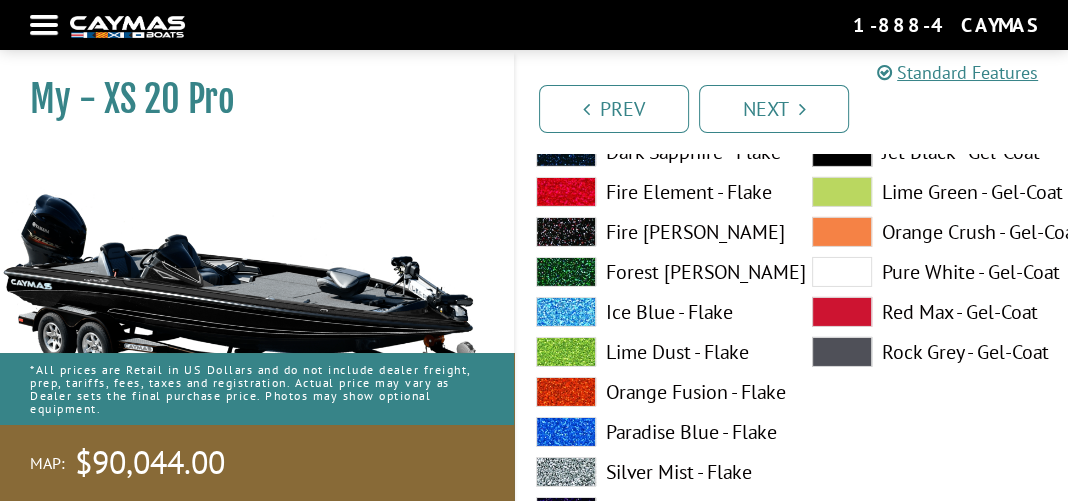 scroll, scrollTop: 4595, scrollLeft: 0, axis: vertical 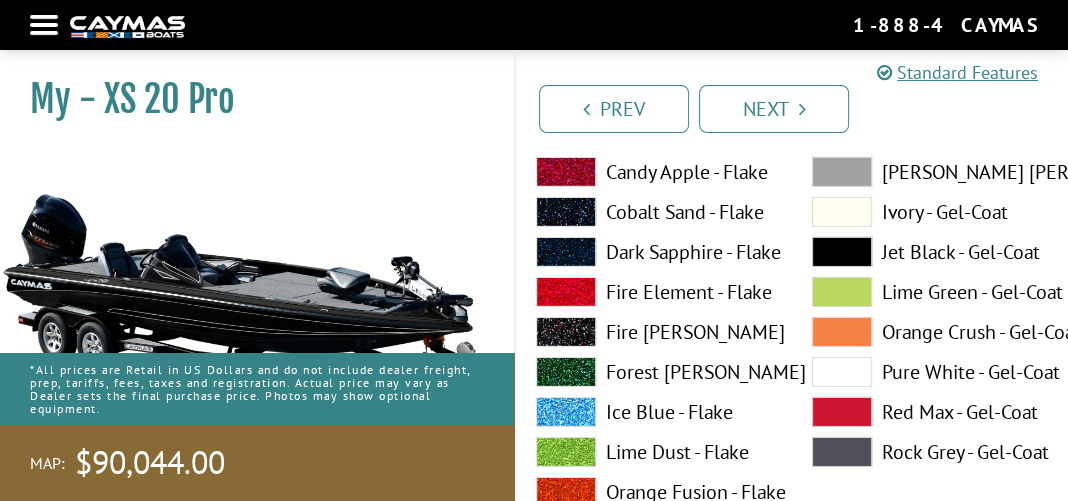 click at bounding box center (842, 252) 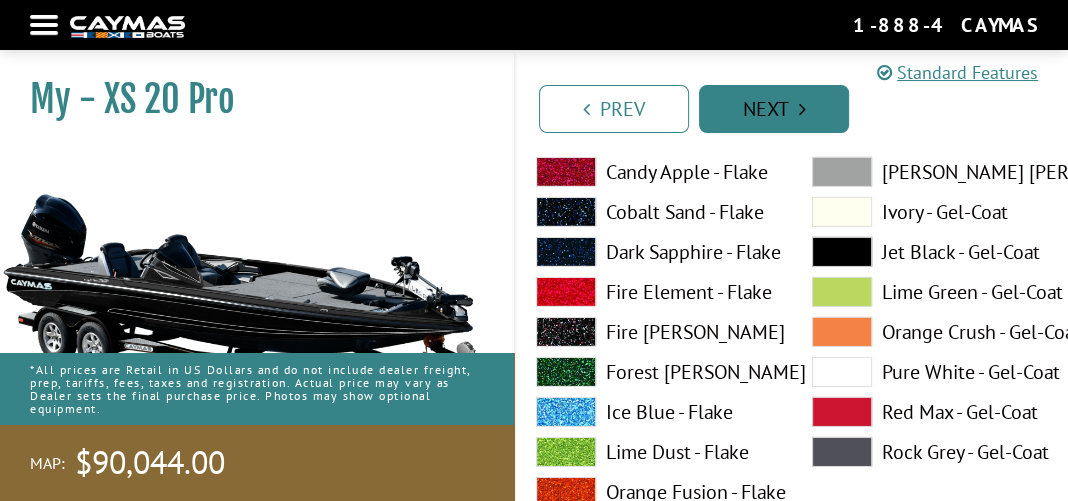click on "Next" at bounding box center (774, 109) 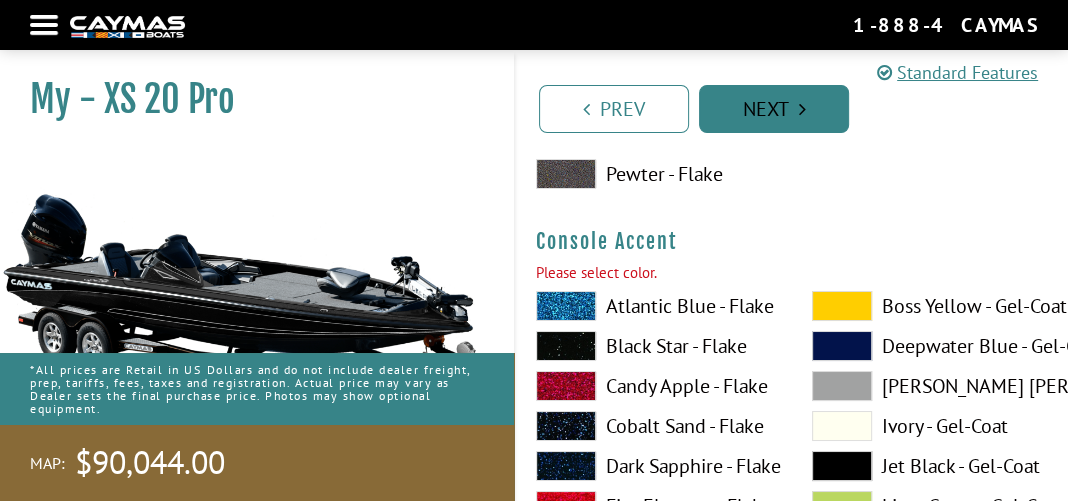 scroll, scrollTop: 5241, scrollLeft: 0, axis: vertical 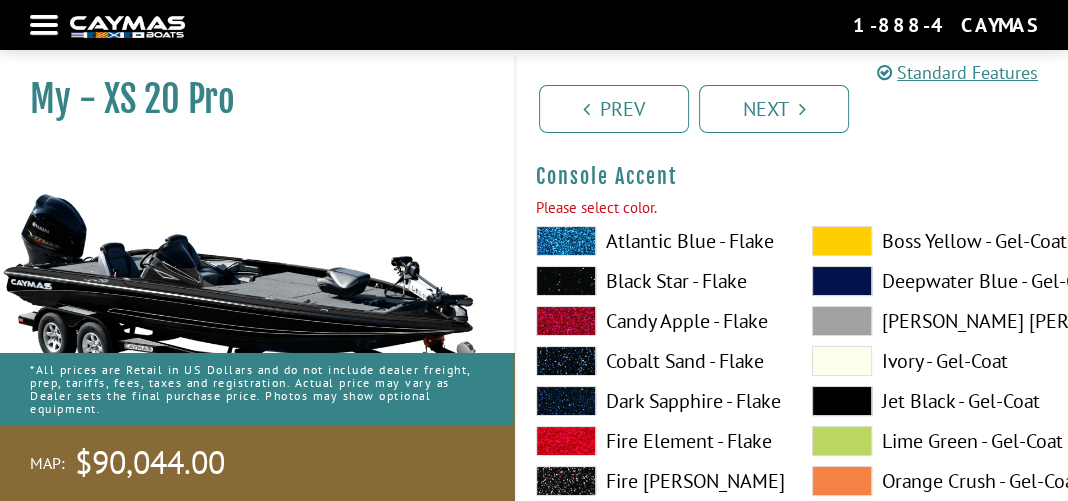 click at bounding box center [842, 401] 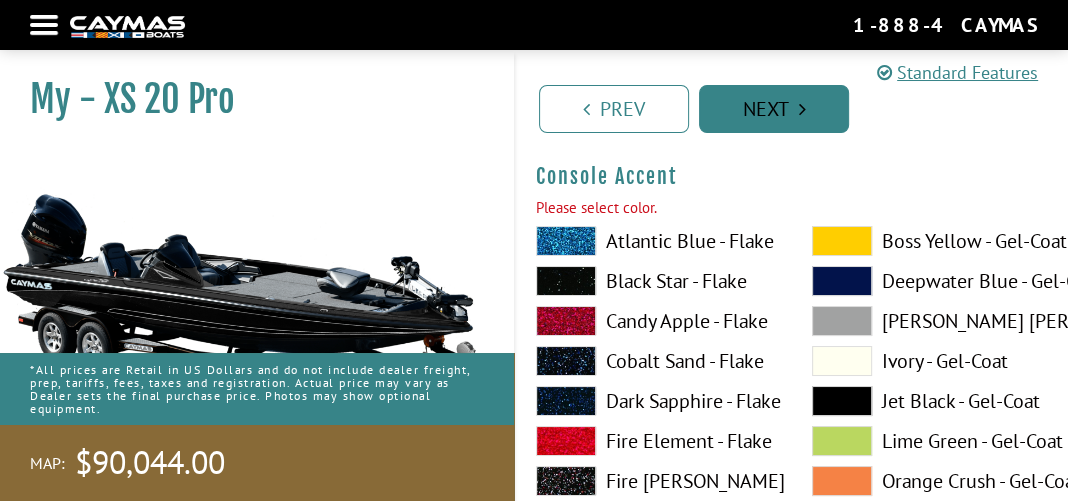 click on "Next" at bounding box center [774, 109] 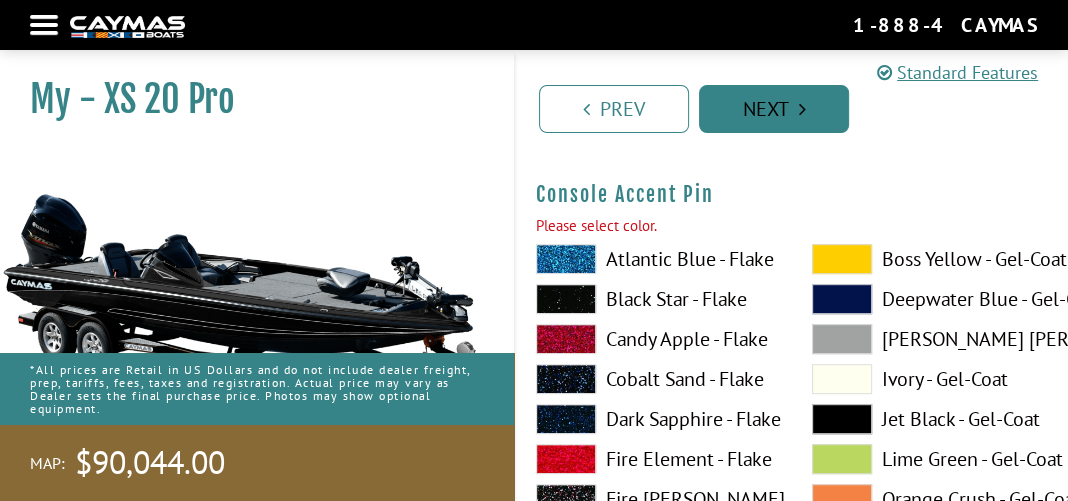scroll, scrollTop: 6065, scrollLeft: 0, axis: vertical 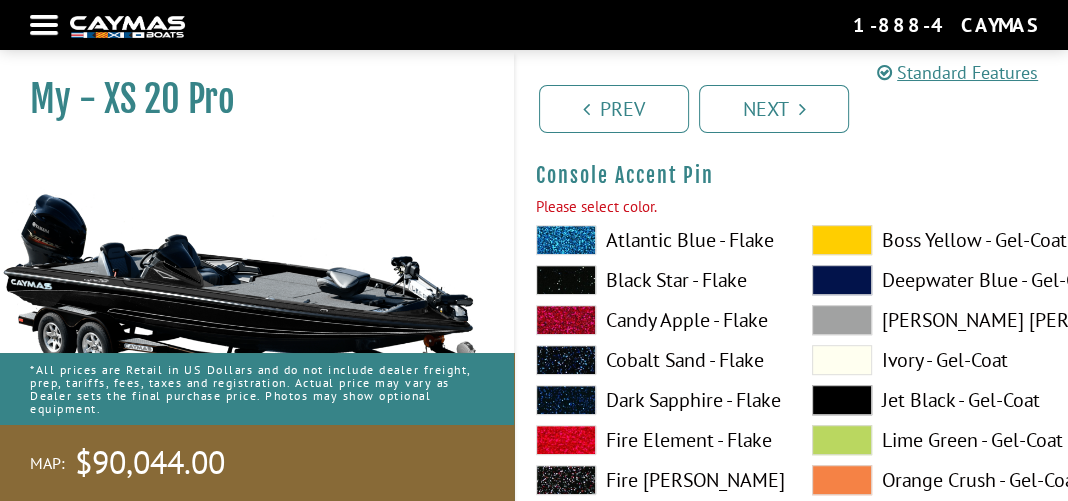 click at bounding box center (842, 400) 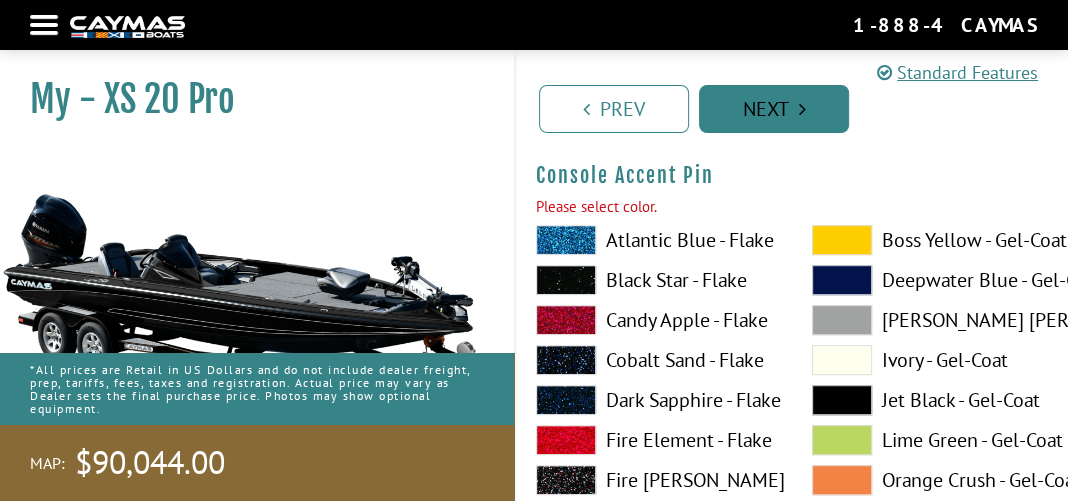 click on "Next" at bounding box center (774, 109) 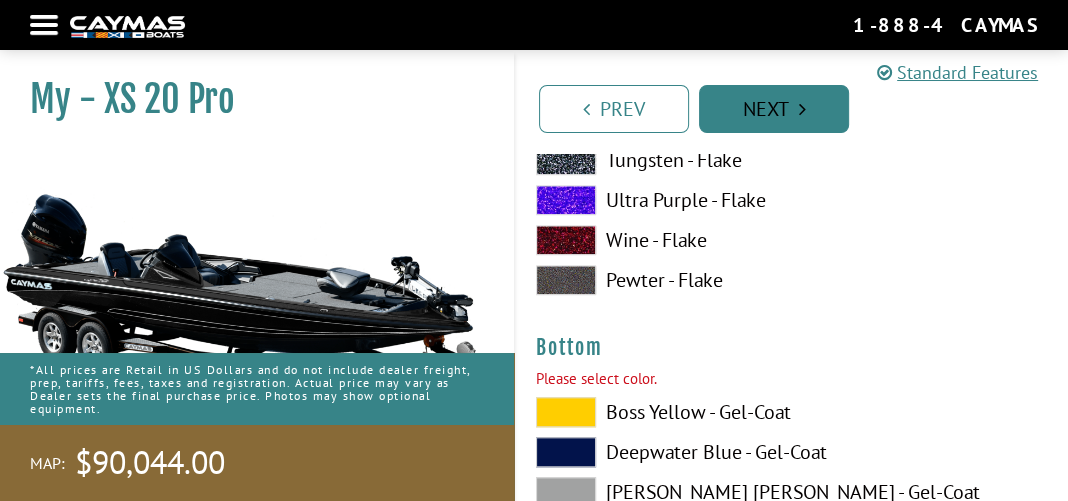 scroll, scrollTop: 6889, scrollLeft: 0, axis: vertical 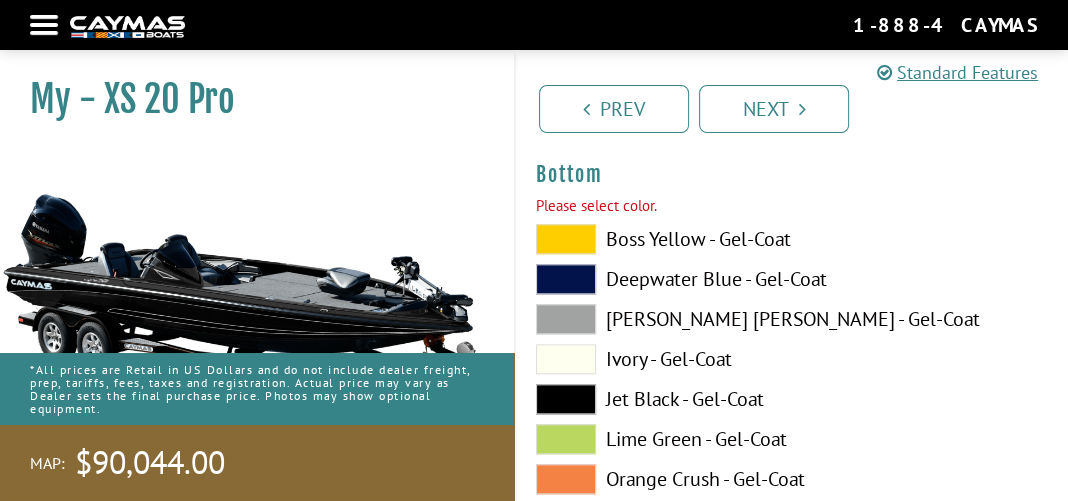 click at bounding box center [566, 399] 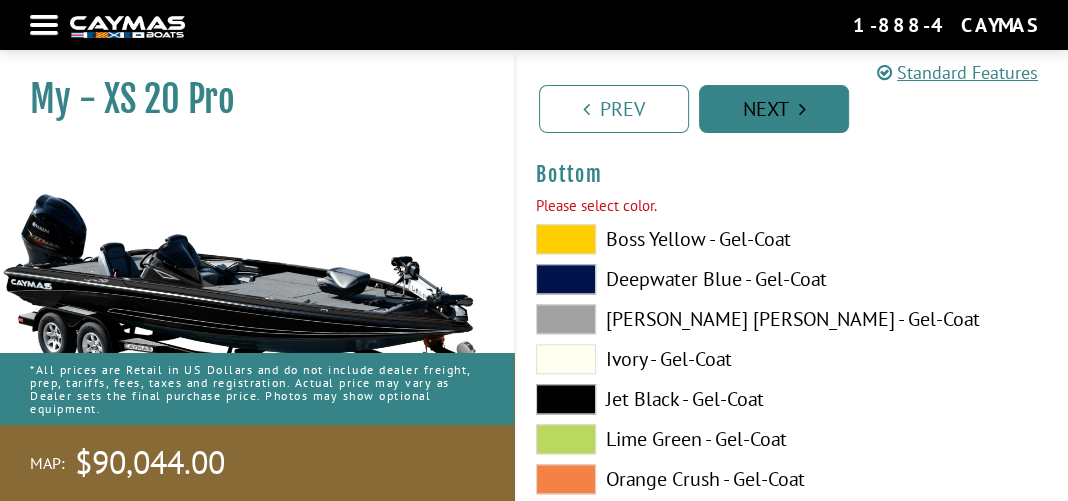 click on "Next" at bounding box center [774, 109] 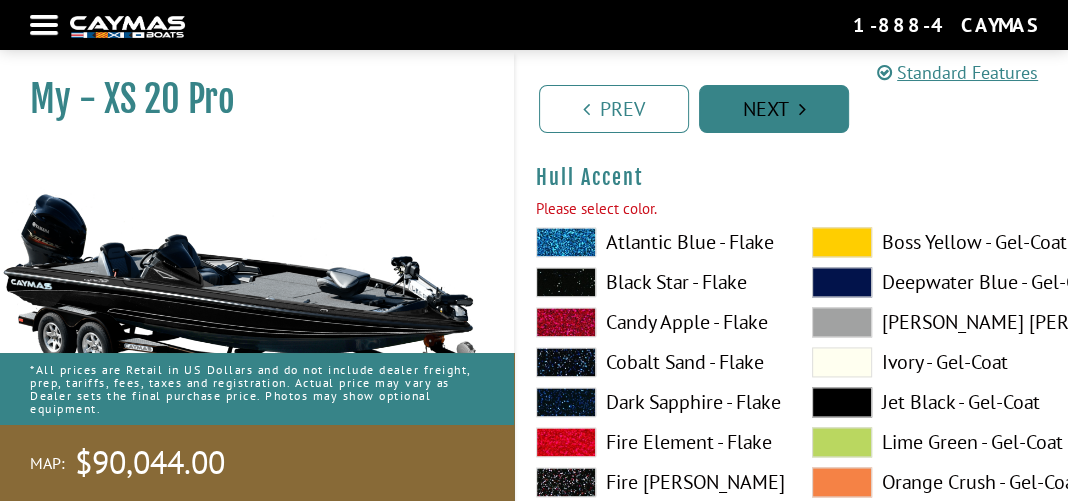 scroll, scrollTop: 7352, scrollLeft: 0, axis: vertical 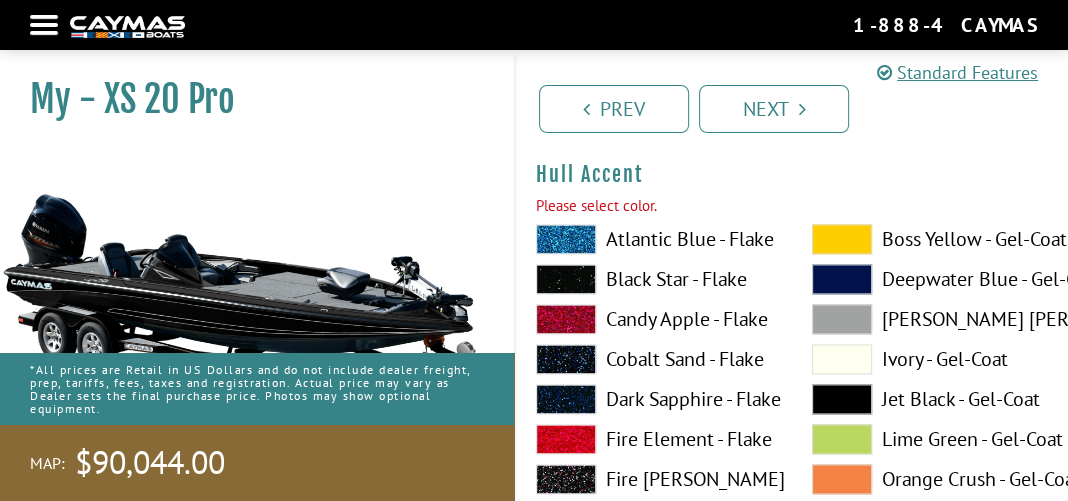 click at bounding box center [842, 399] 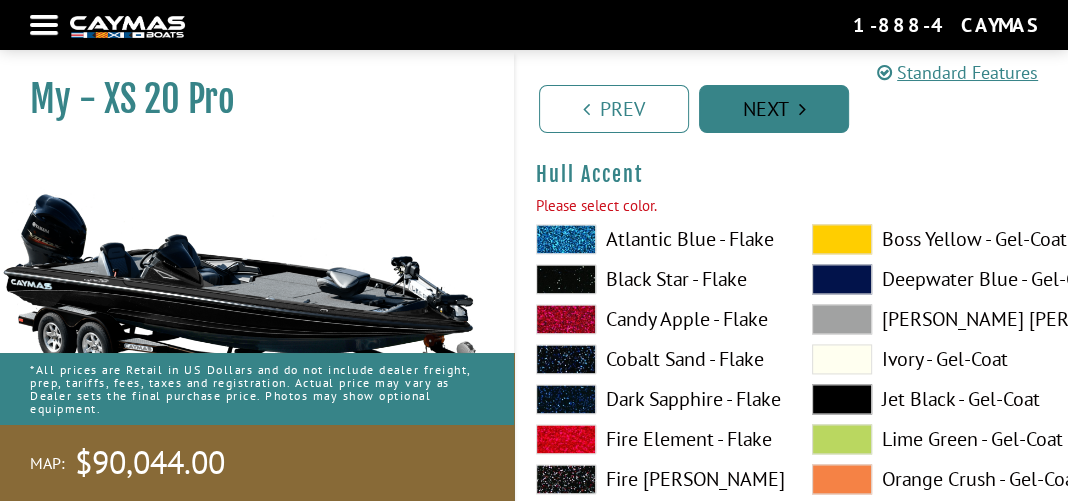 click on "Next" at bounding box center (774, 109) 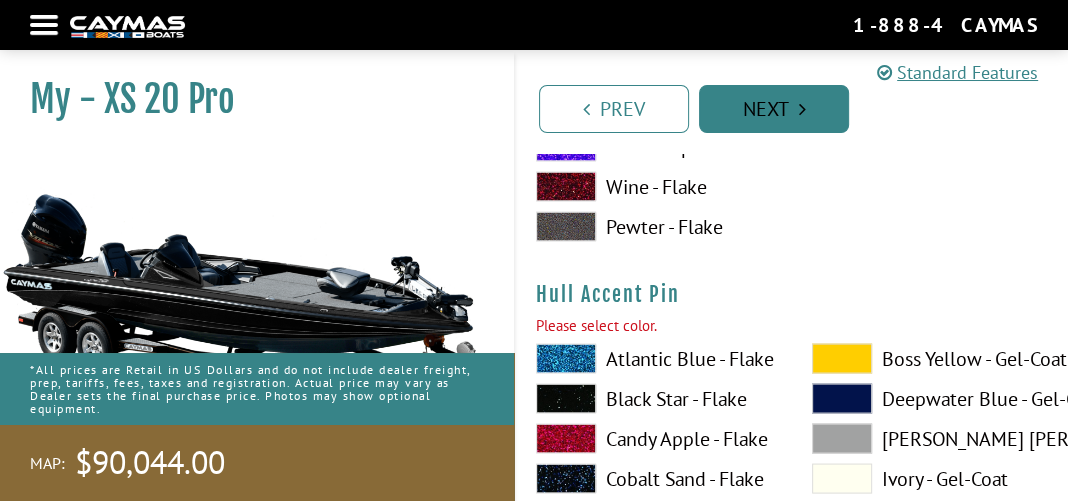 scroll, scrollTop: 8176, scrollLeft: 0, axis: vertical 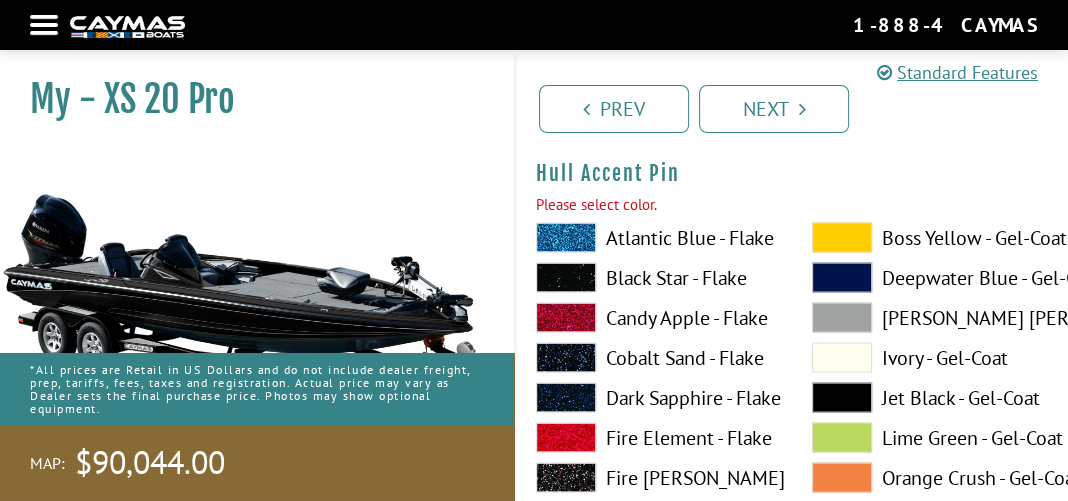 click at bounding box center [842, 398] 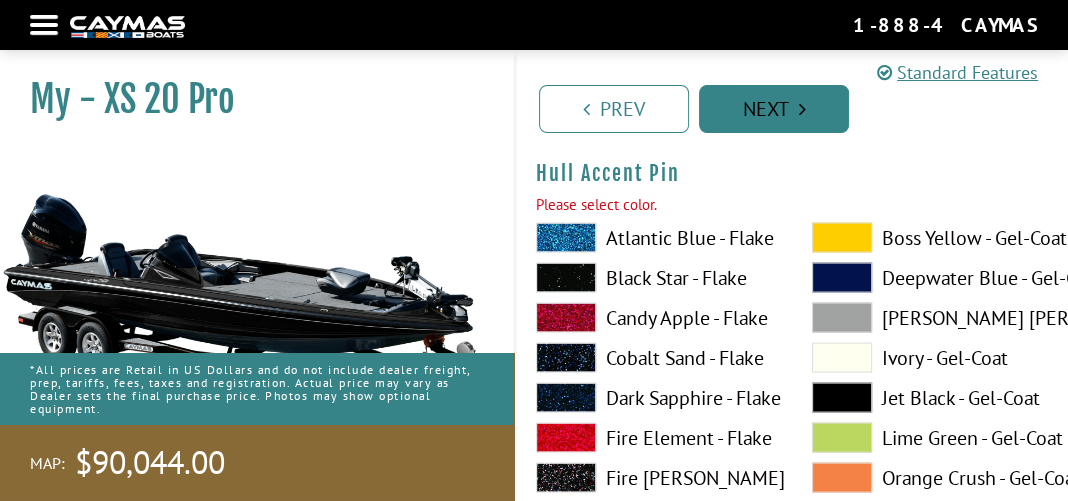 click on "Next" at bounding box center (774, 109) 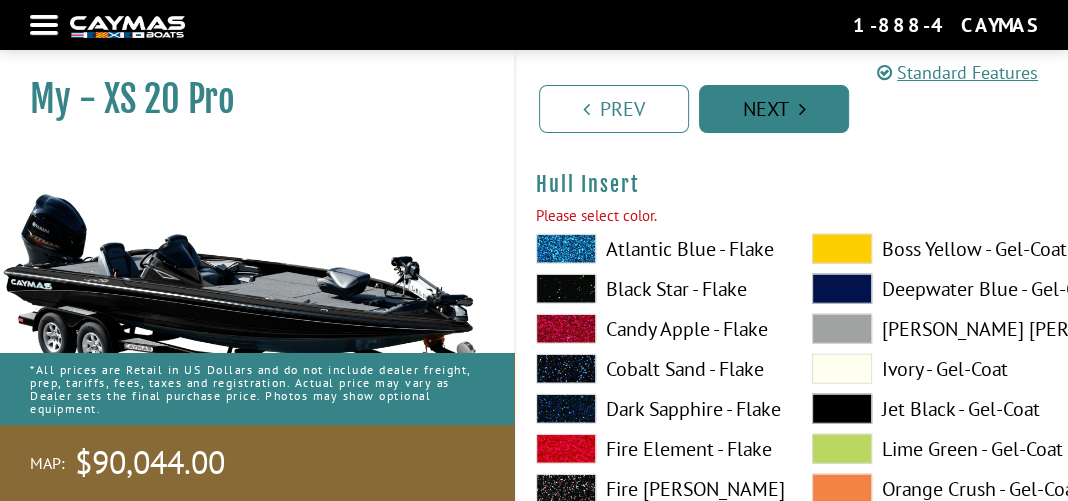 scroll, scrollTop: 8999, scrollLeft: 0, axis: vertical 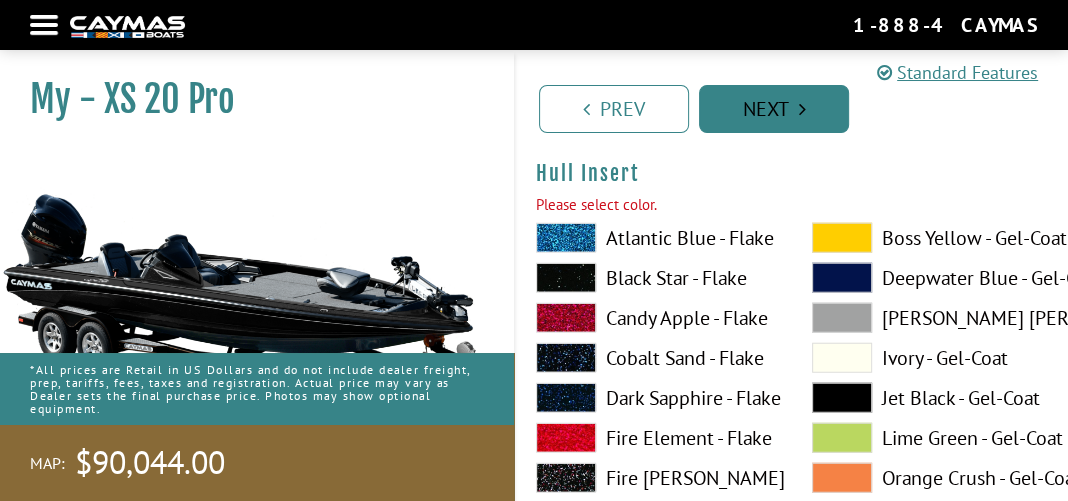 click on "Next" at bounding box center [774, 109] 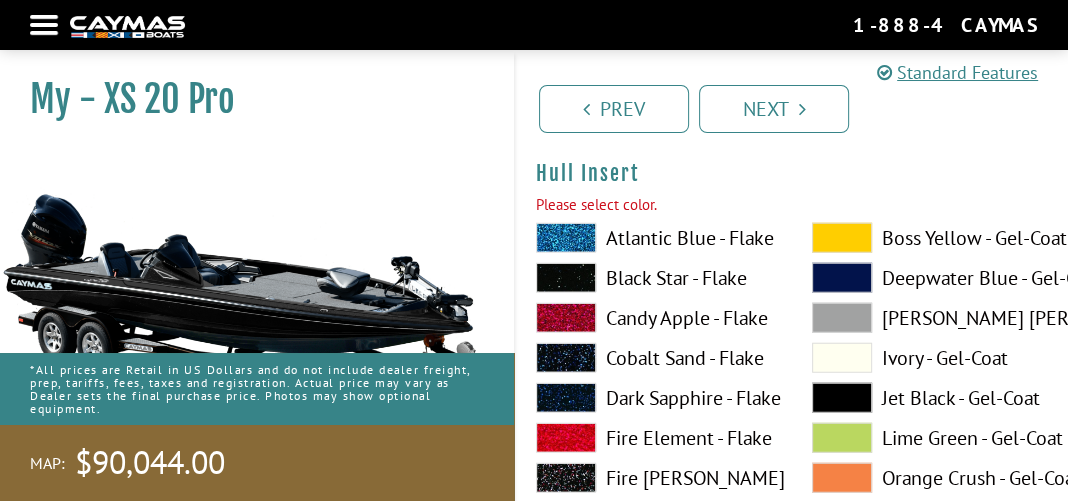 click at bounding box center (842, 398) 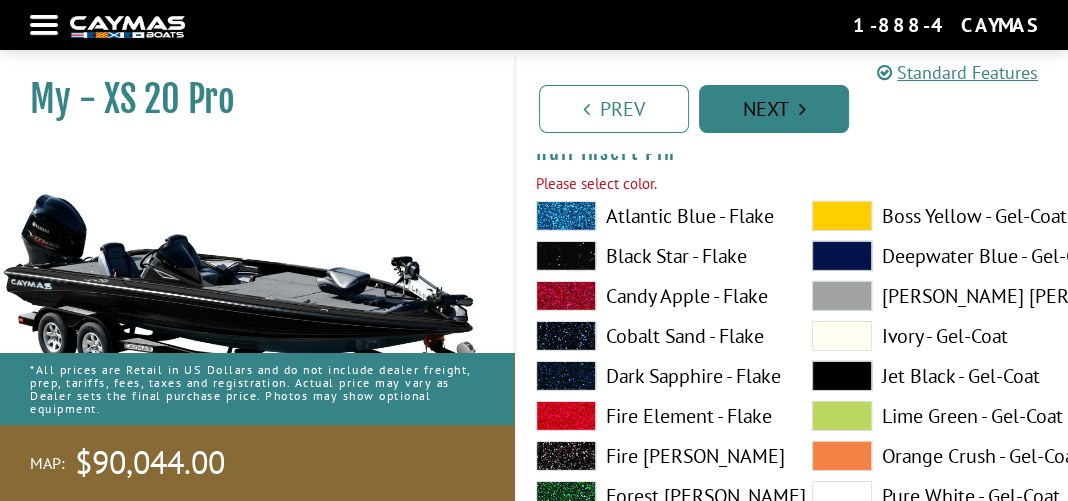 scroll, scrollTop: 9899, scrollLeft: 0, axis: vertical 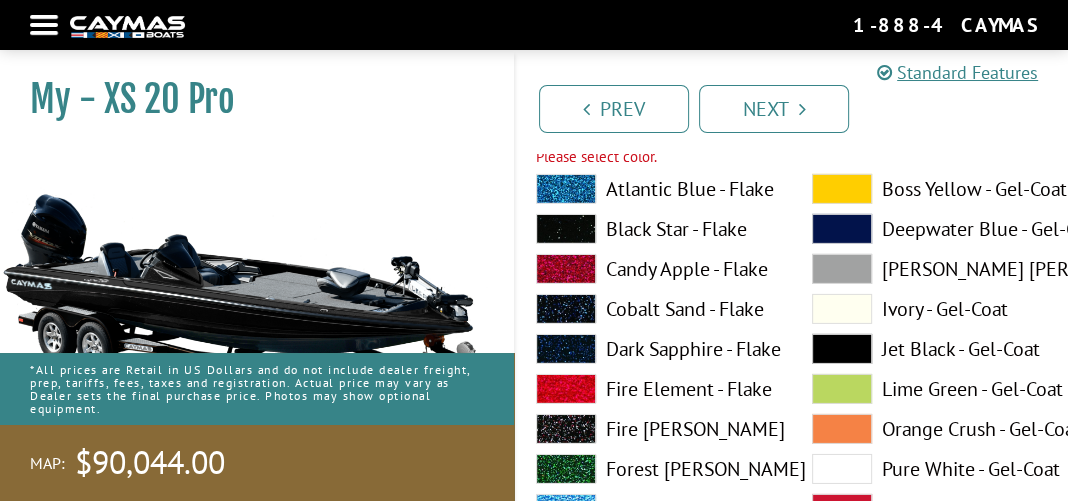 click at bounding box center (842, 349) 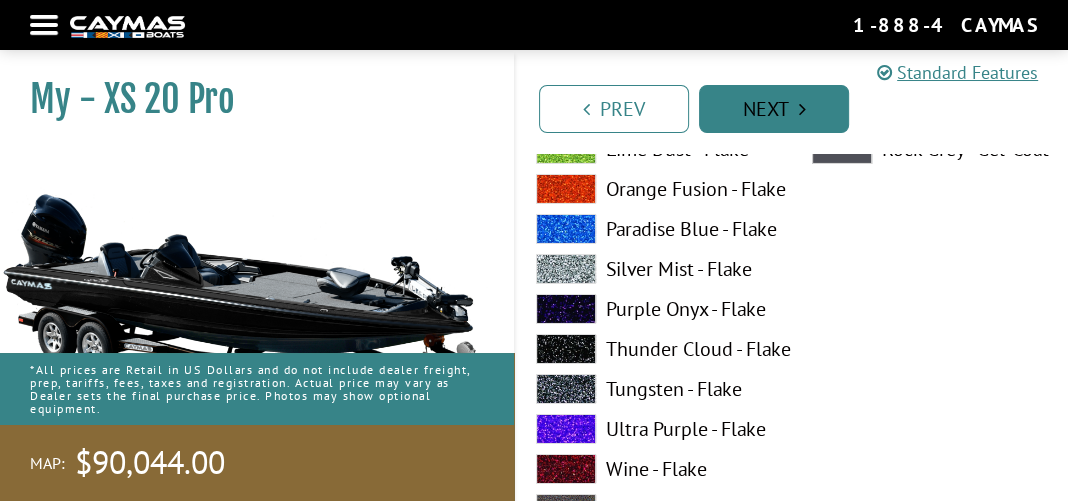 click on "Next" at bounding box center (774, 109) 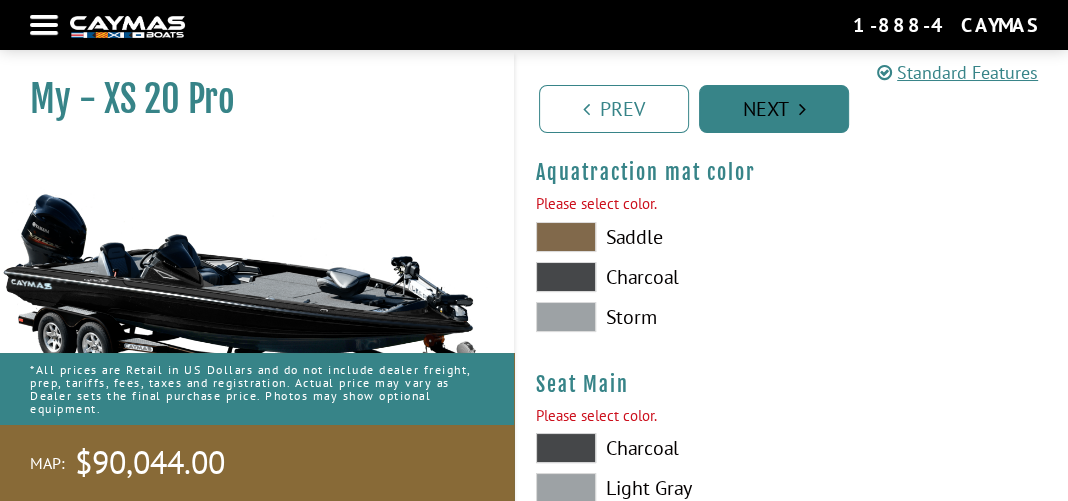scroll, scrollTop: 10646, scrollLeft: 0, axis: vertical 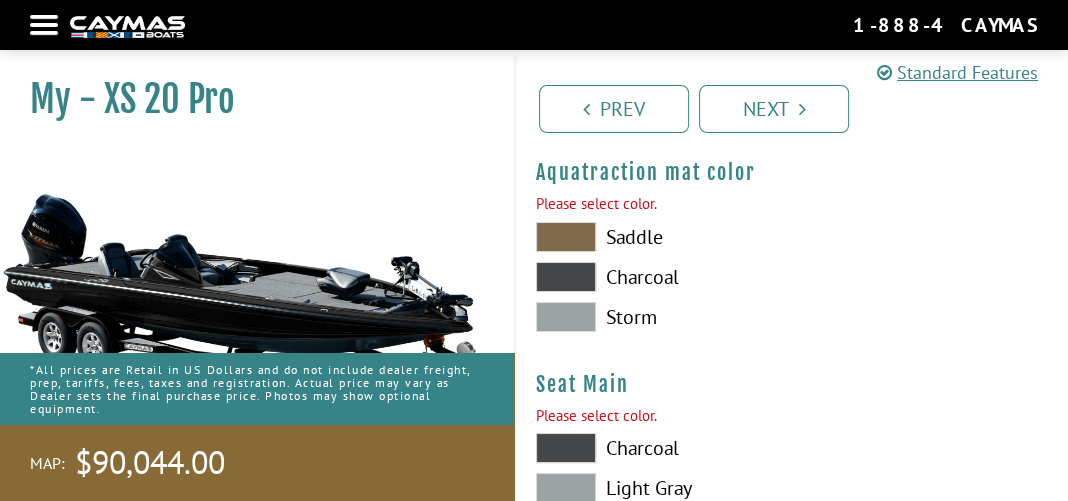 click at bounding box center [566, 237] 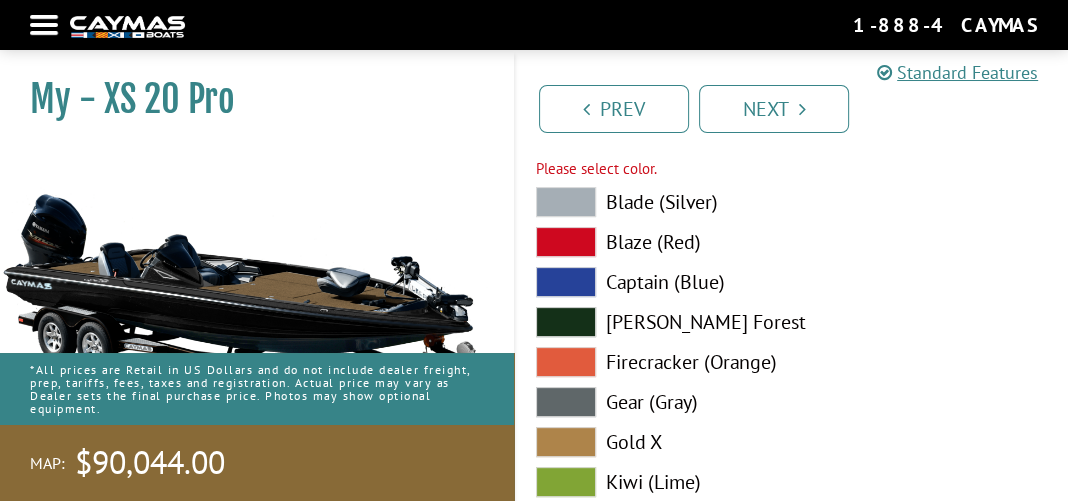 scroll, scrollTop: 11146, scrollLeft: 0, axis: vertical 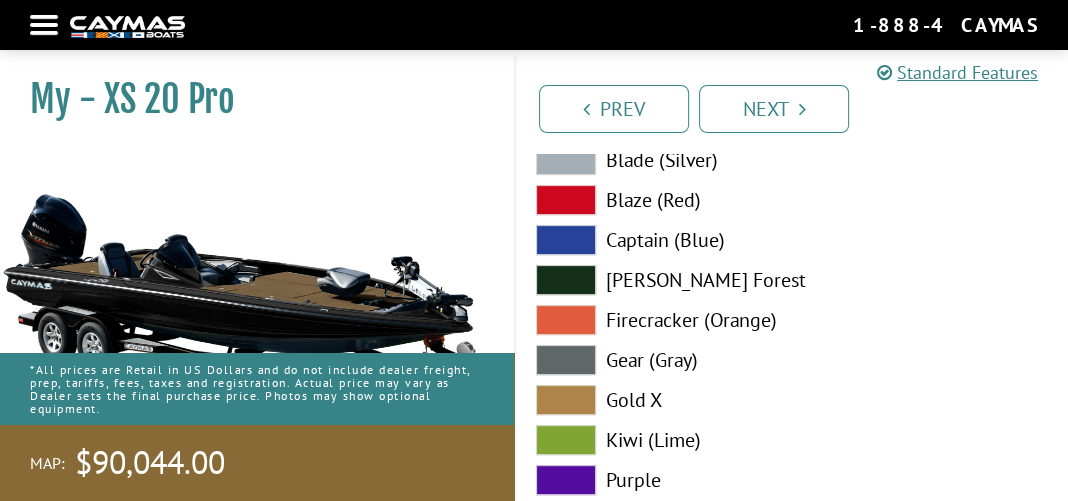 click at bounding box center [566, 400] 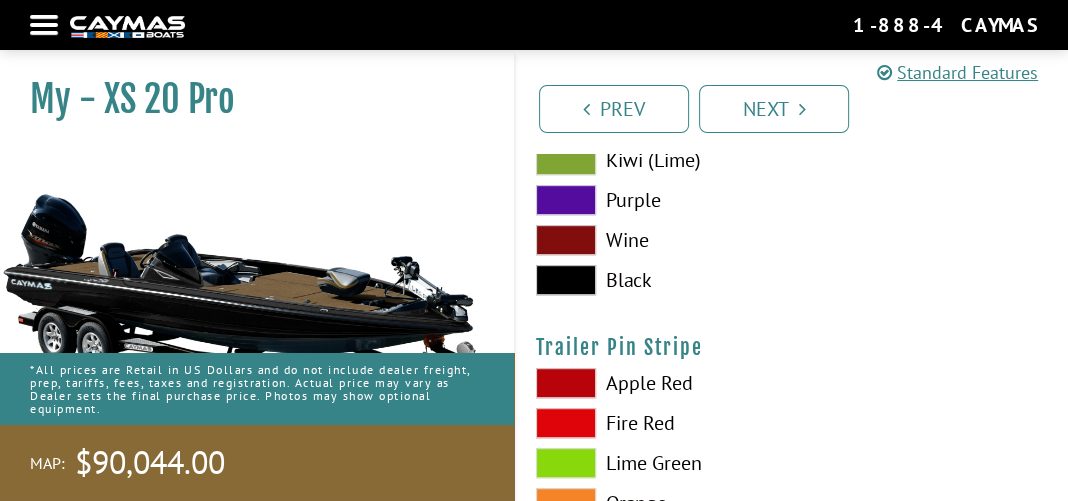 scroll, scrollTop: 11390, scrollLeft: 0, axis: vertical 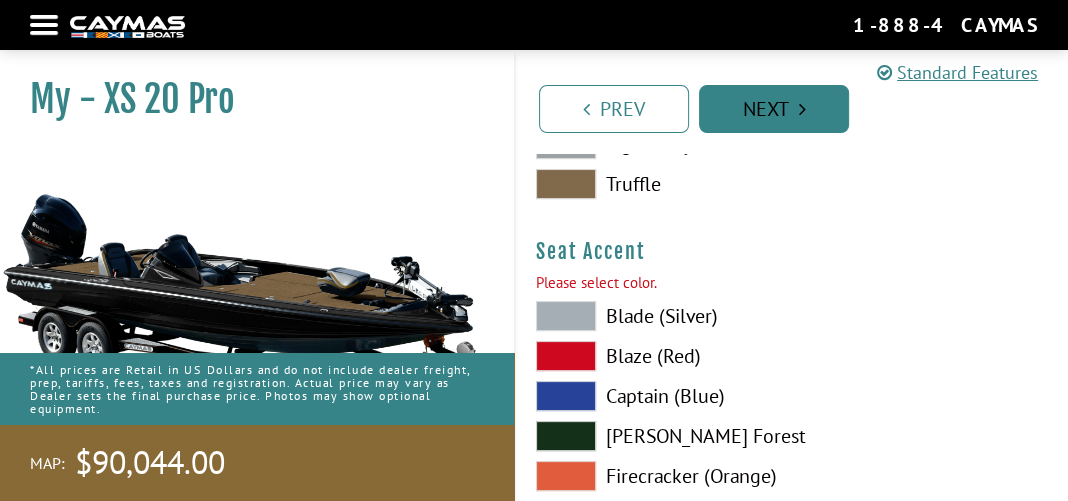 click on "Next" at bounding box center (774, 109) 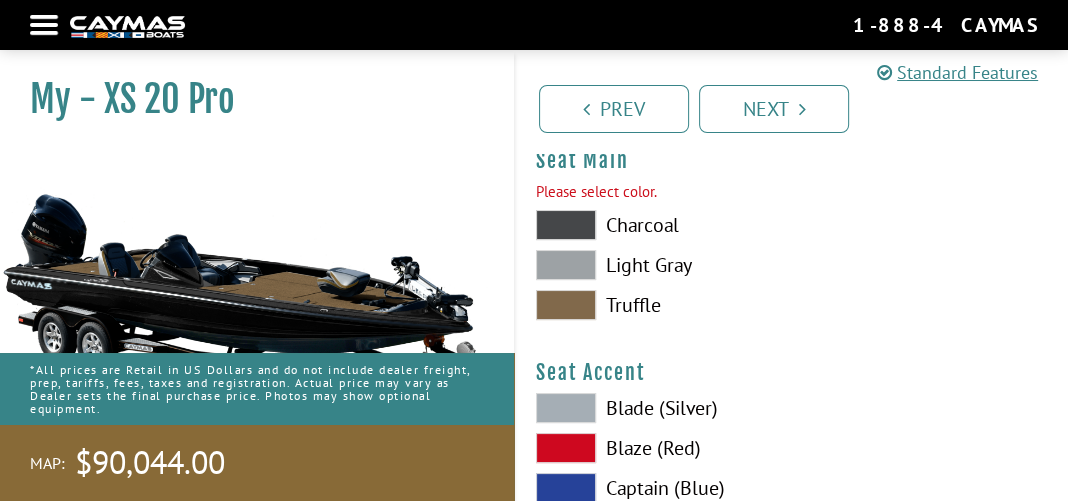 scroll, scrollTop: 10830, scrollLeft: 0, axis: vertical 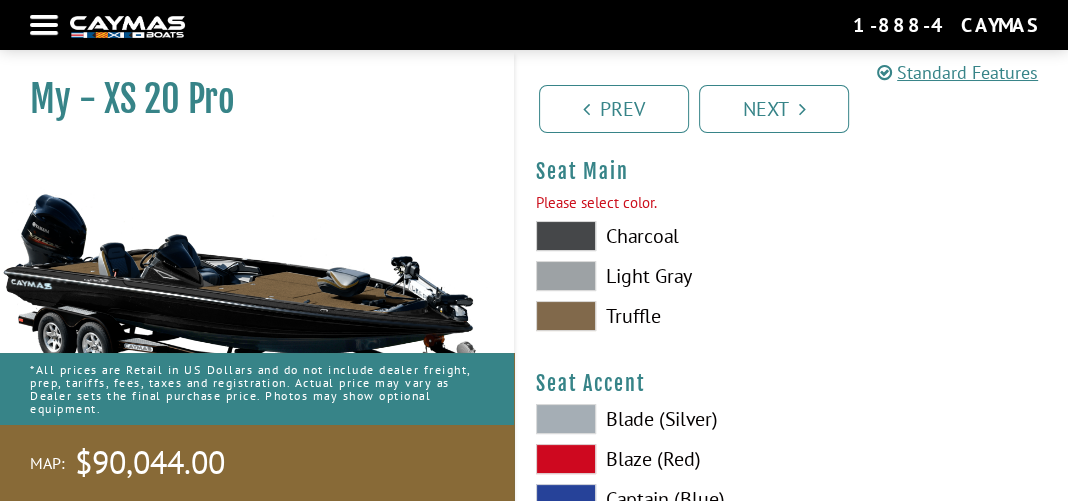 click at bounding box center [566, 316] 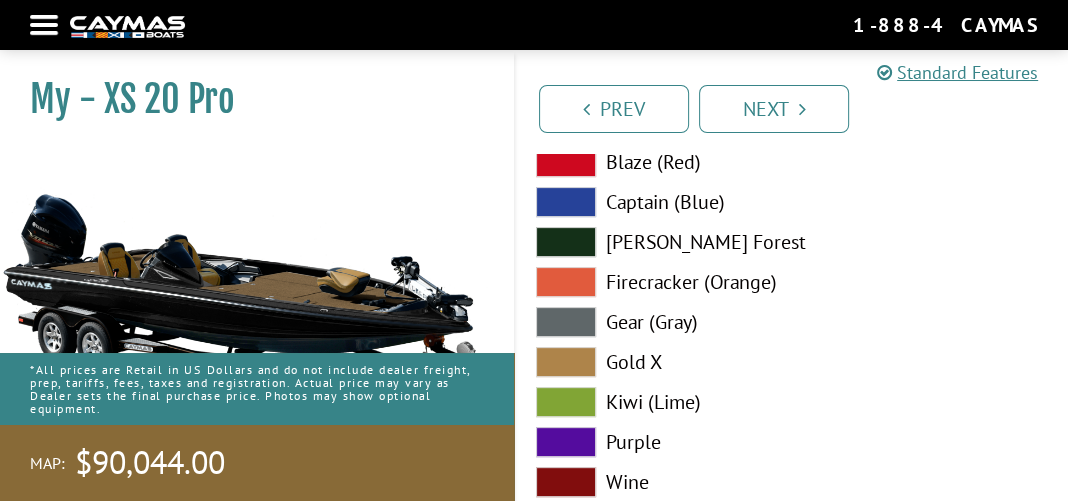 scroll, scrollTop: 11230, scrollLeft: 0, axis: vertical 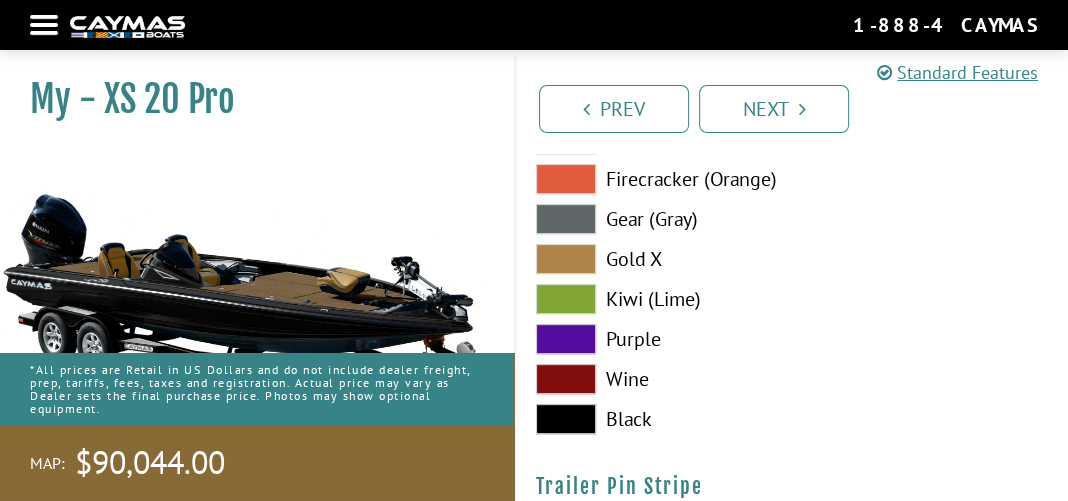 click at bounding box center [566, 419] 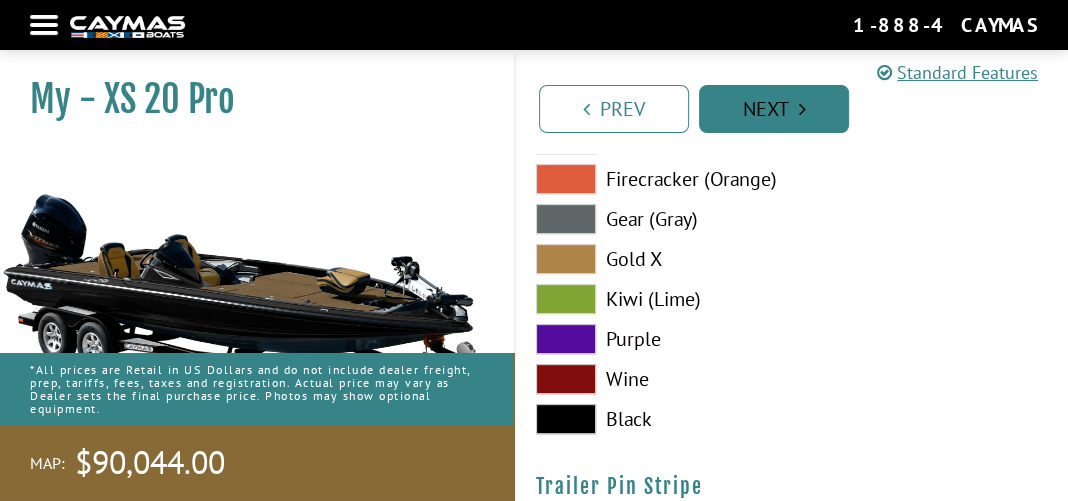 click on "Next" at bounding box center (774, 109) 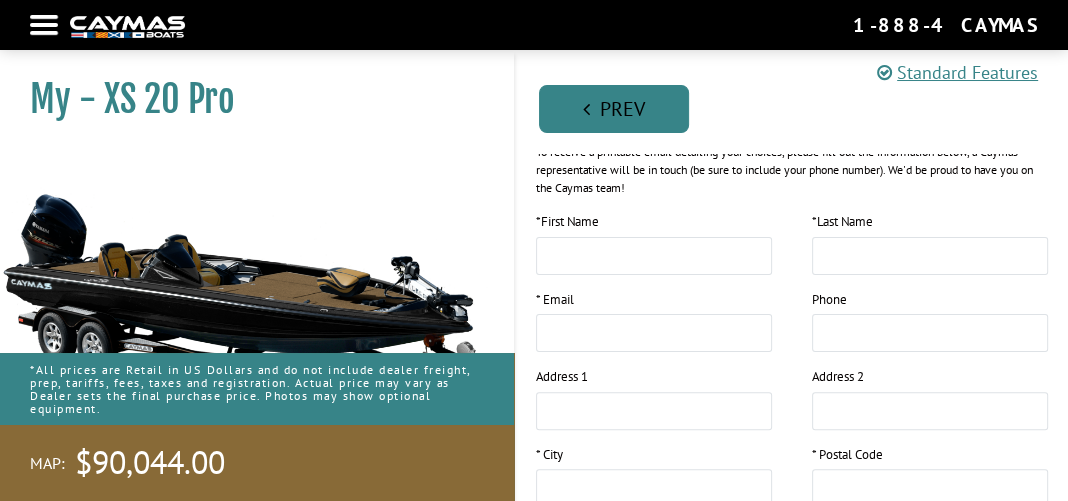 scroll, scrollTop: 200, scrollLeft: 0, axis: vertical 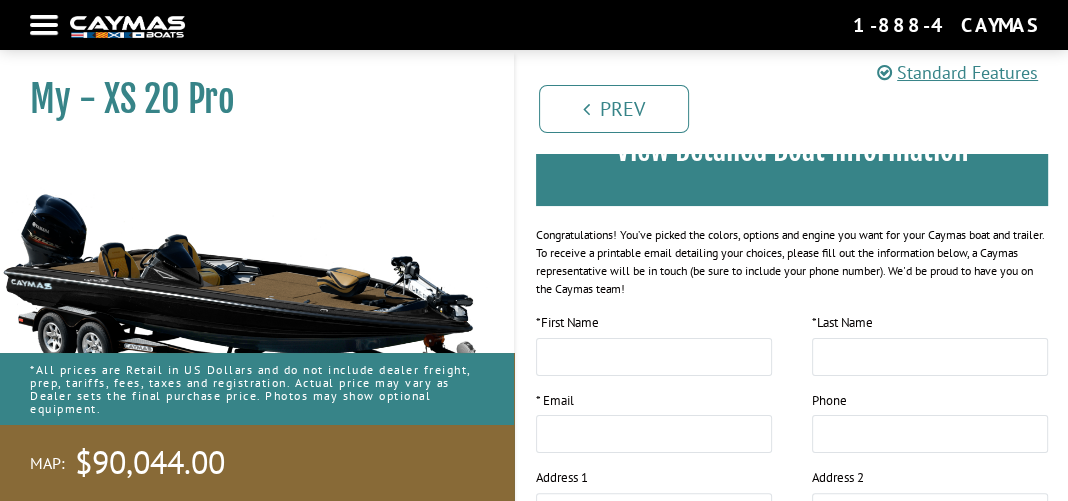 click on "My - XS 20 Pro" at bounding box center (247, 99) 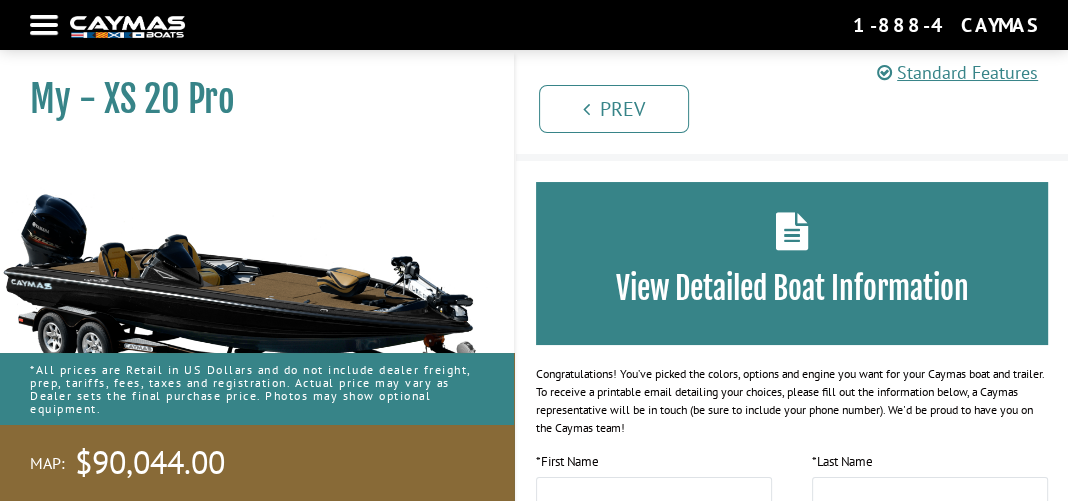 scroll, scrollTop: 0, scrollLeft: 0, axis: both 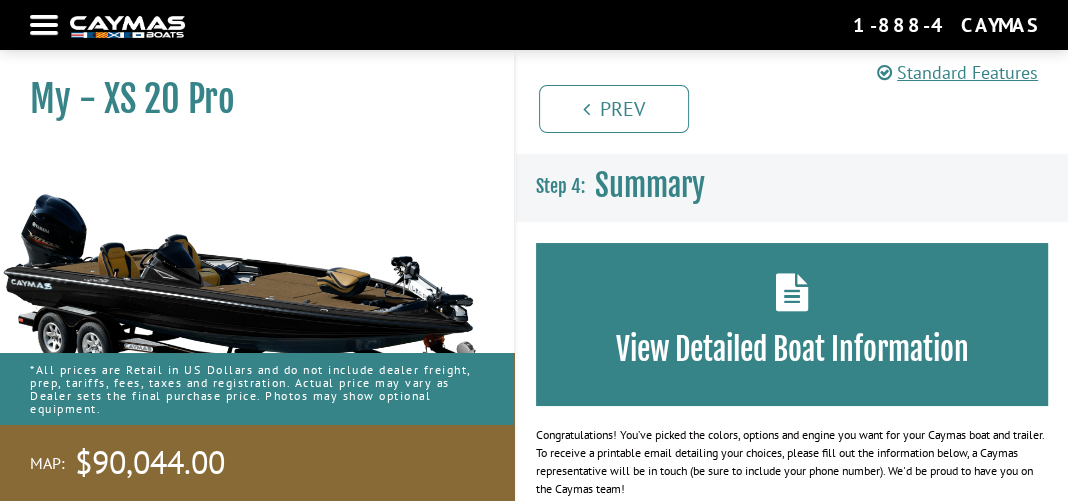 click at bounding box center (247, 297) 